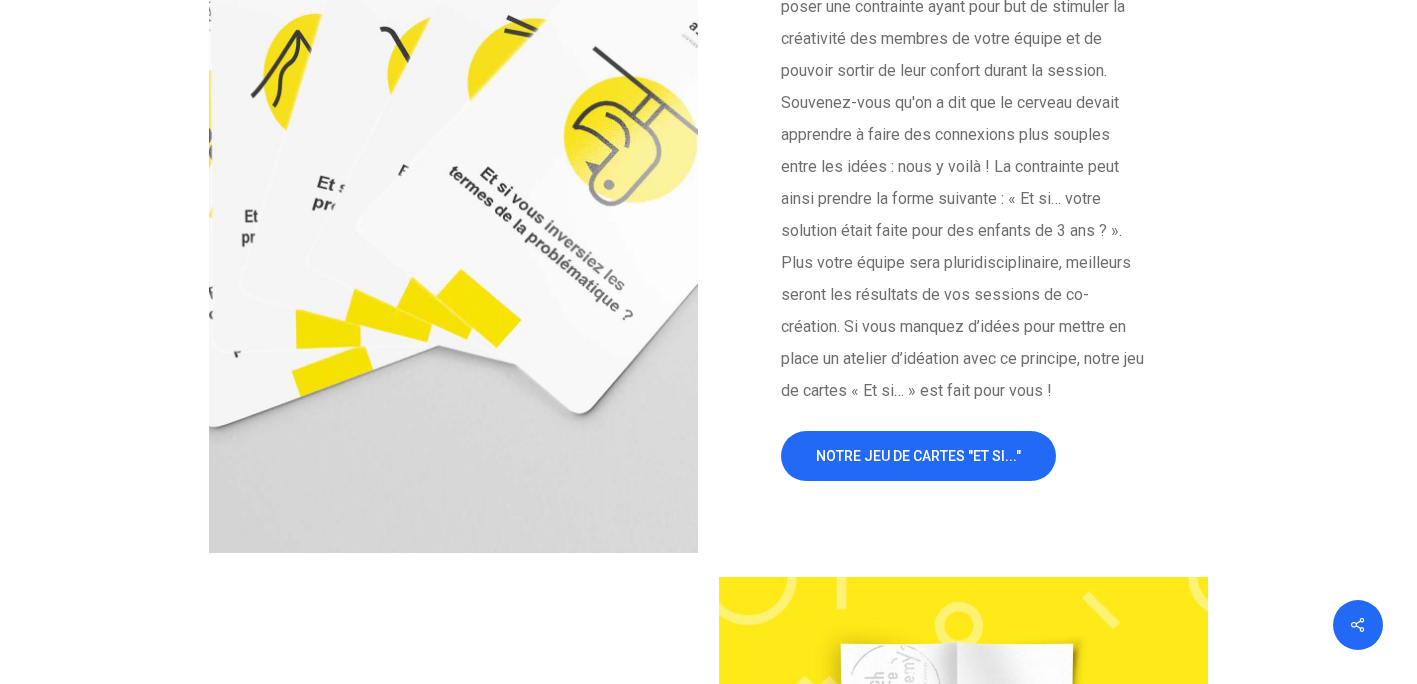 scroll, scrollTop: 3905, scrollLeft: 0, axis: vertical 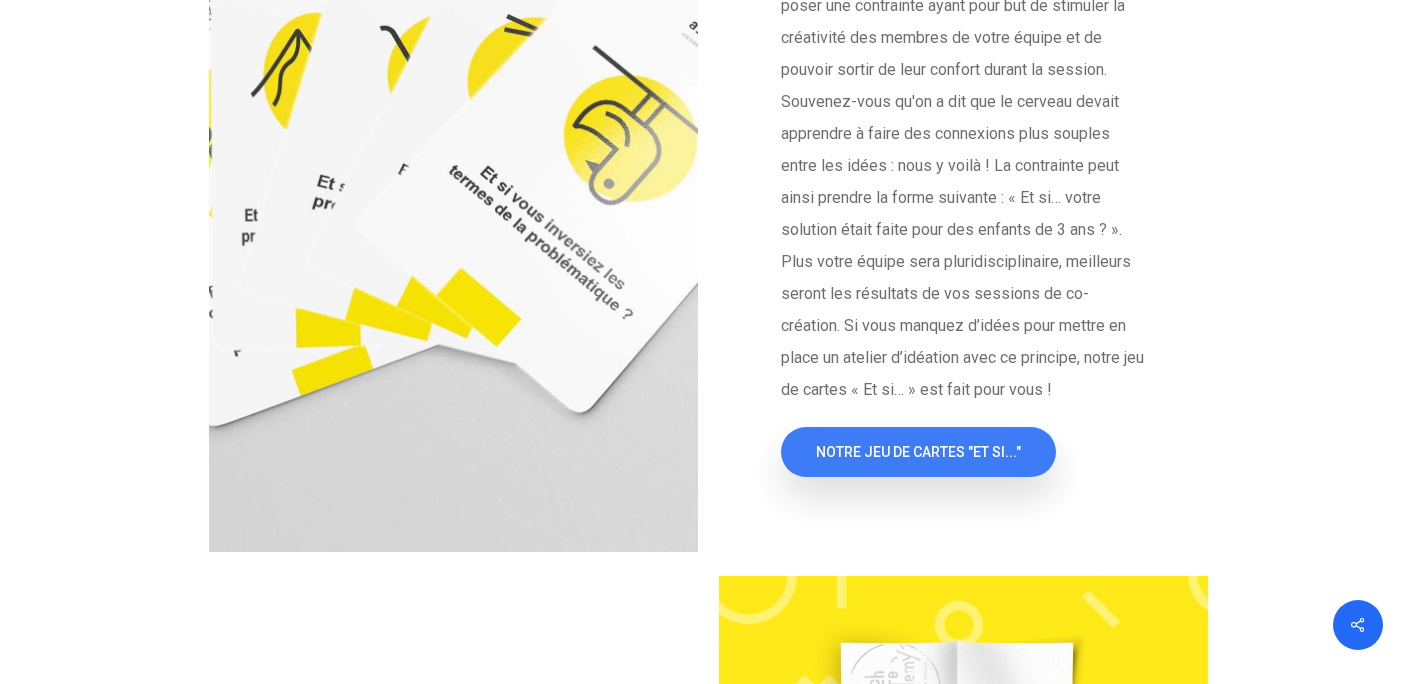click on "NOTRE JEU DE CARTES "ET SI..."" at bounding box center (918, 452) 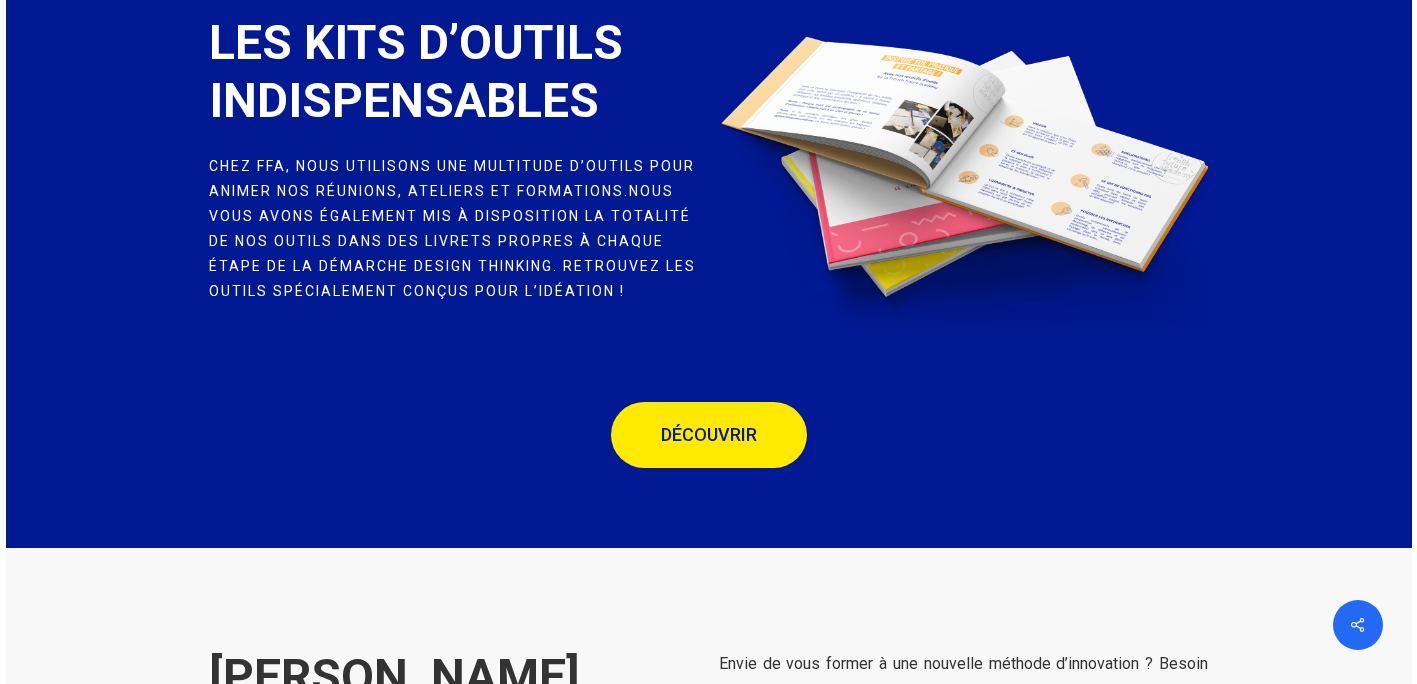 scroll, scrollTop: 5692, scrollLeft: 0, axis: vertical 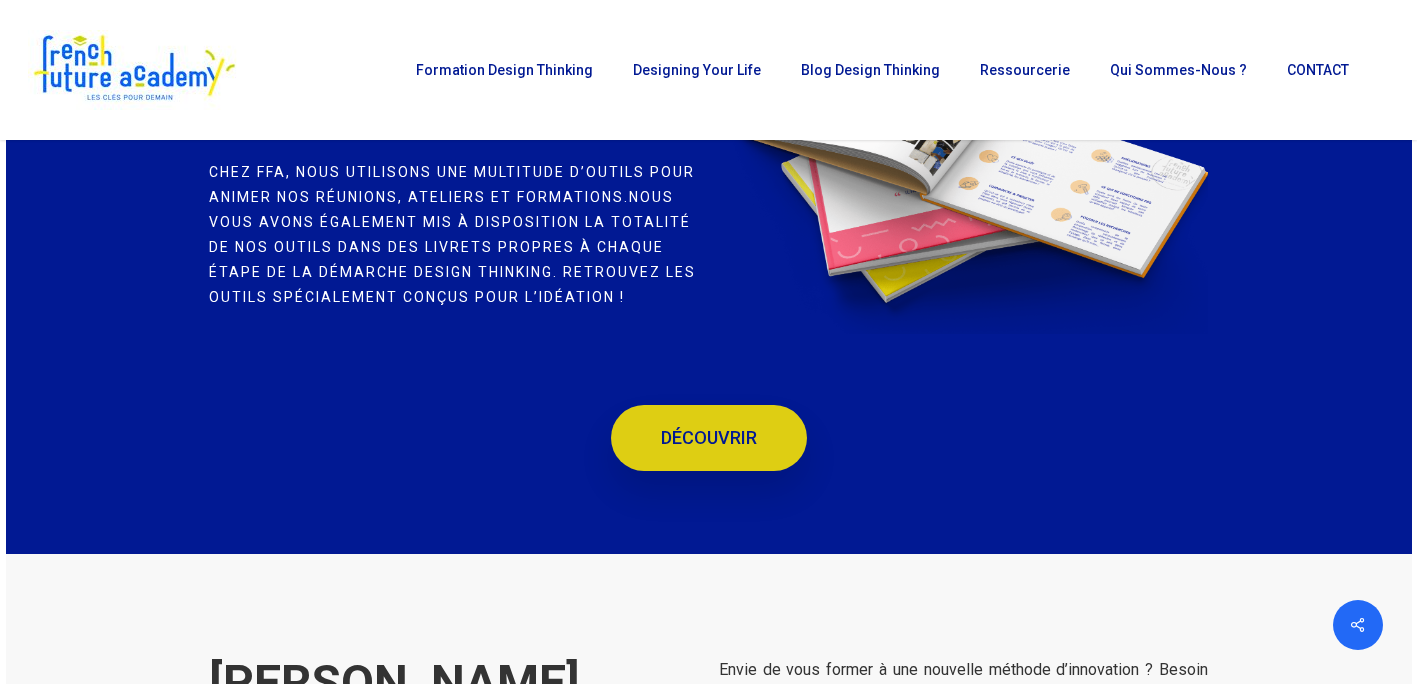 click on "DÉCOUVRIR" at bounding box center (709, 438) 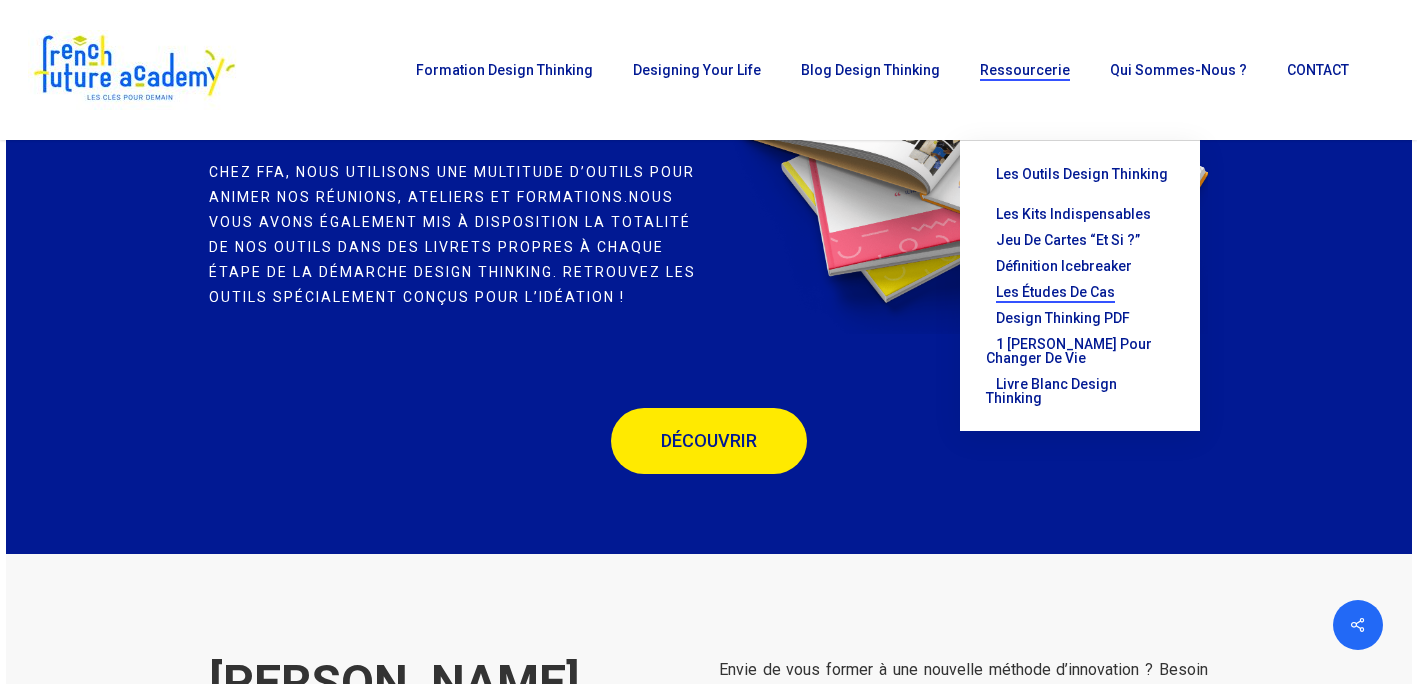 click on "Les études de cas" at bounding box center [1055, 292] 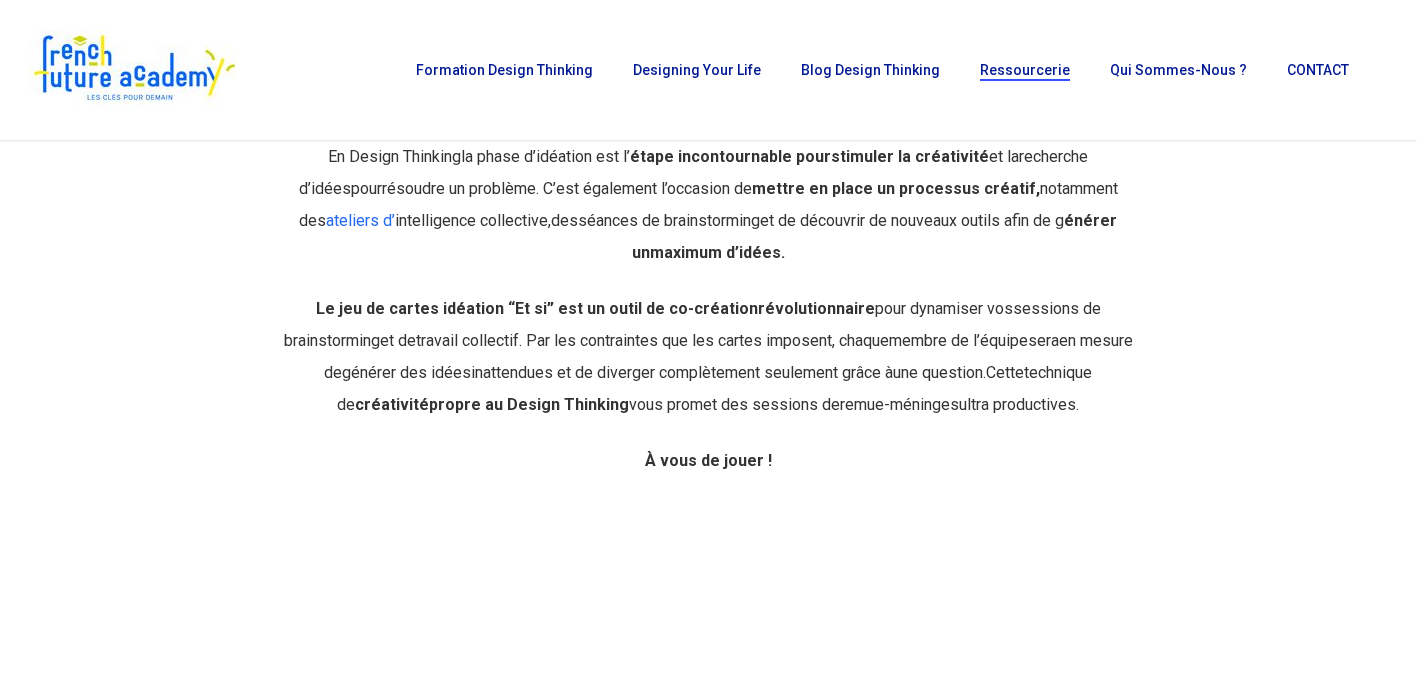 scroll, scrollTop: 819, scrollLeft: 0, axis: vertical 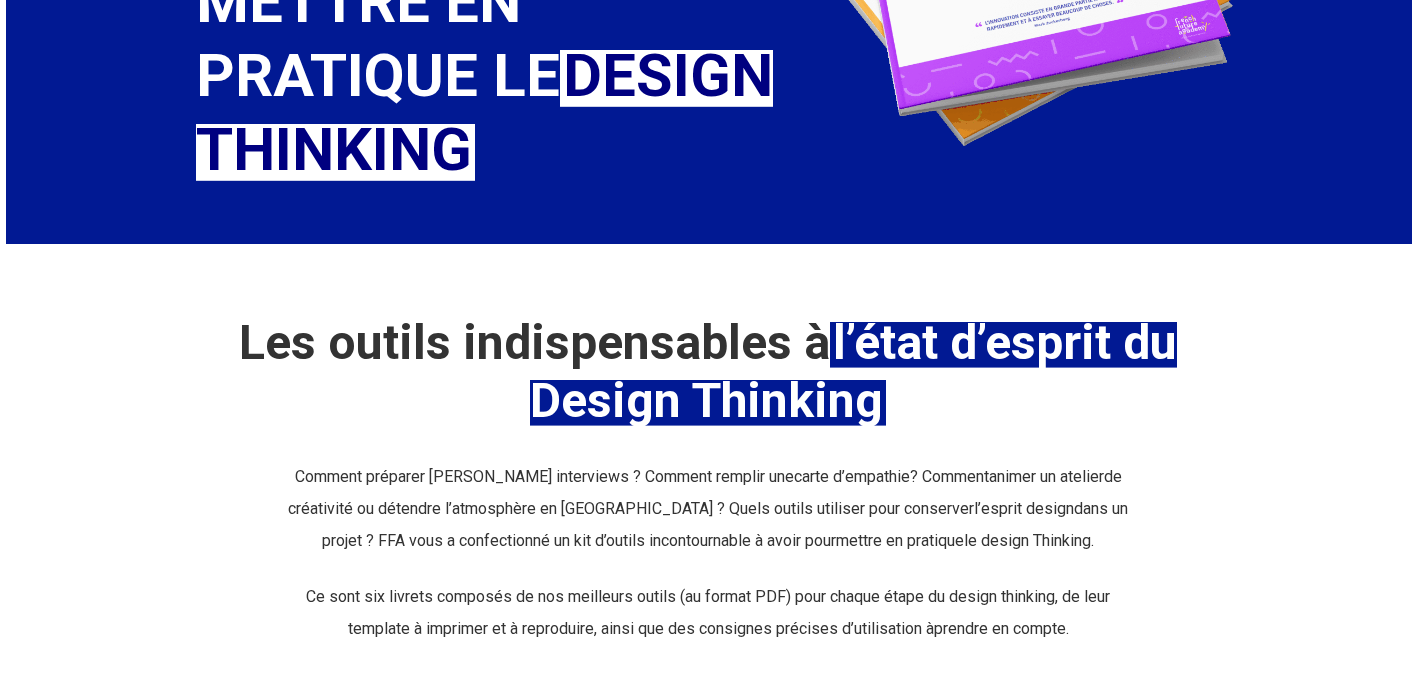 drag, startPoint x: 0, startPoint y: 0, endPoint x: 594, endPoint y: 471, distance: 758.0745 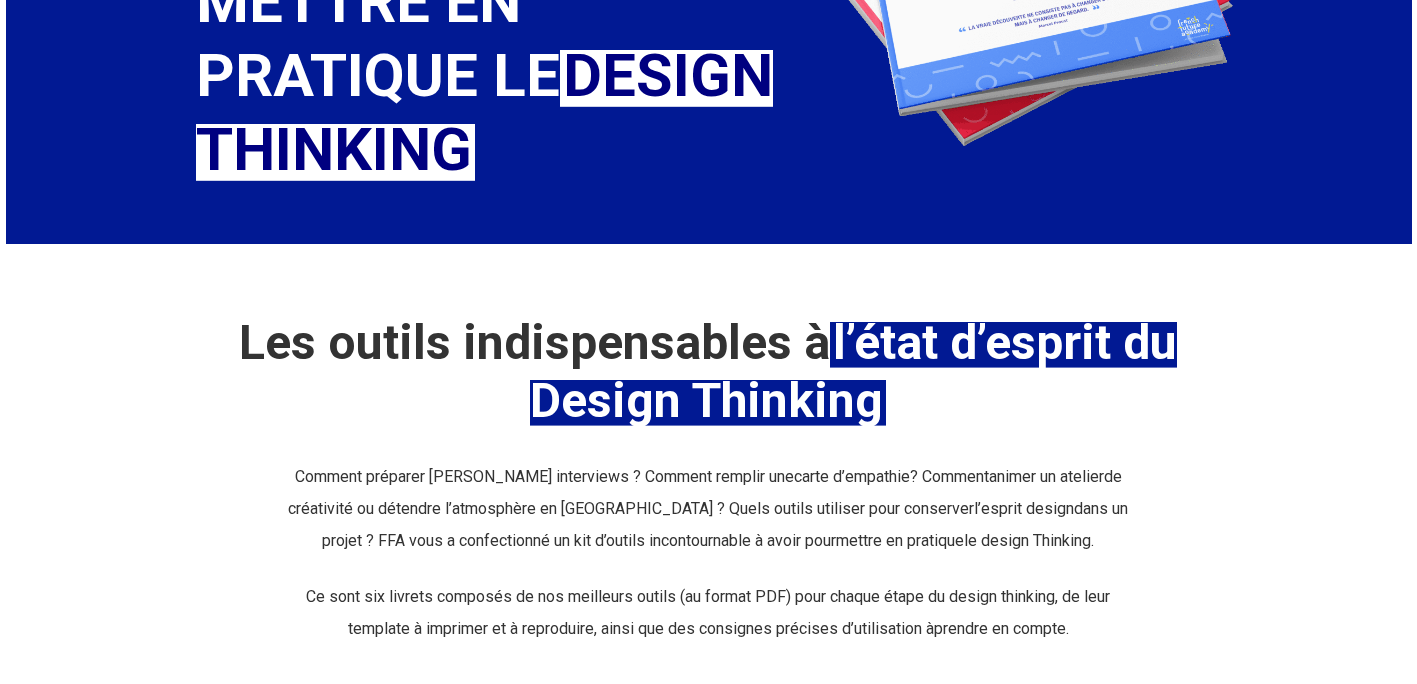 click on "Comment préparer [PERSON_NAME] interviews ? Comment remplir une  carte d’empathie  ? Comment  animer un atelier  de créativité ou détendre l’atmosphère en réunion ? Quels outils utiliser pour conserver  l’ esprit design  dans un projet ? FFA vous a confectionné un kit d’outils incontournable à avoir pour  mettre en pratique  le design Thinking." at bounding box center (708, 521) 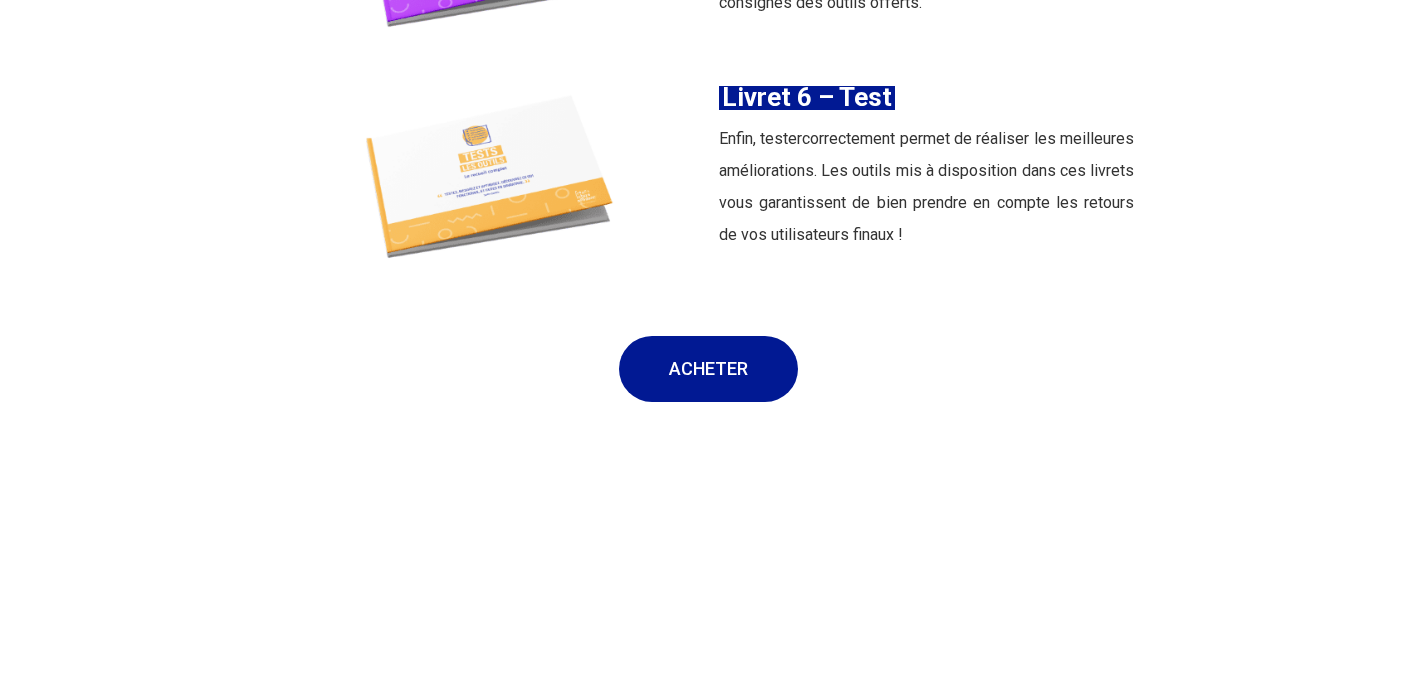 scroll, scrollTop: 3544, scrollLeft: 0, axis: vertical 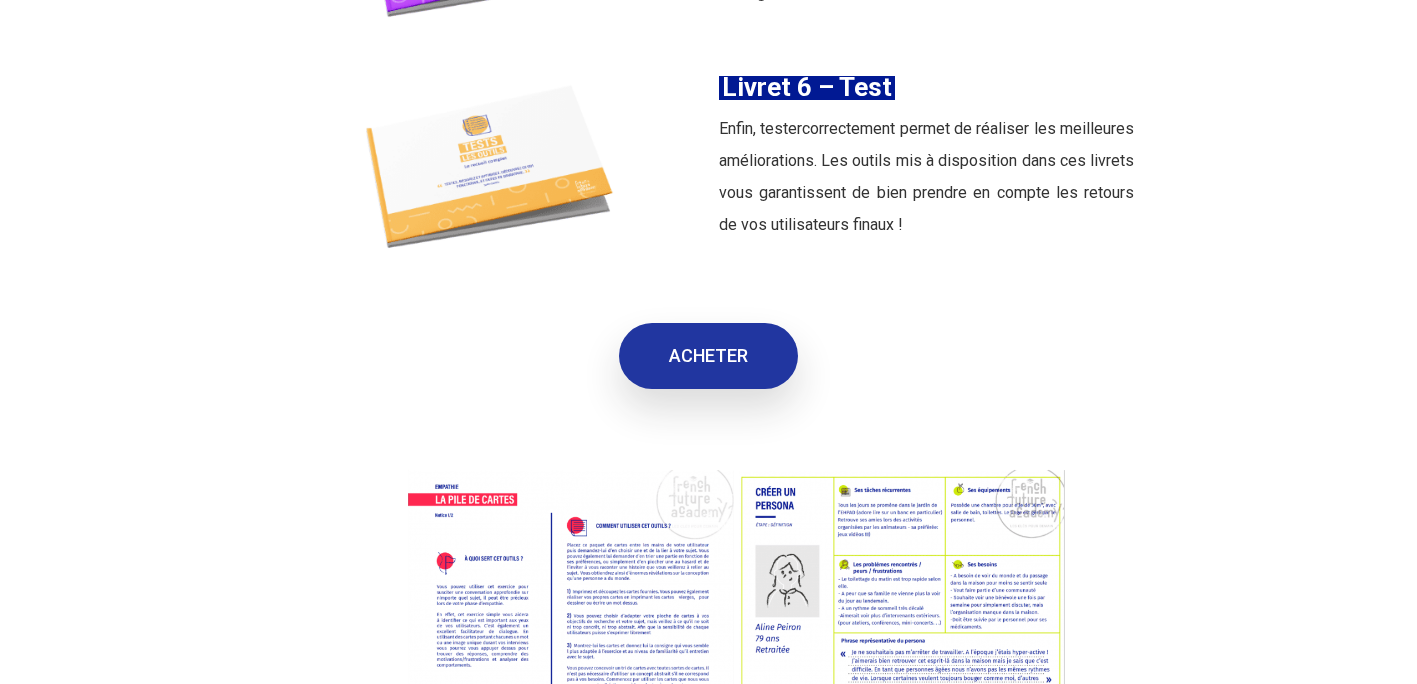 click on "ACHETER" at bounding box center [708, 356] 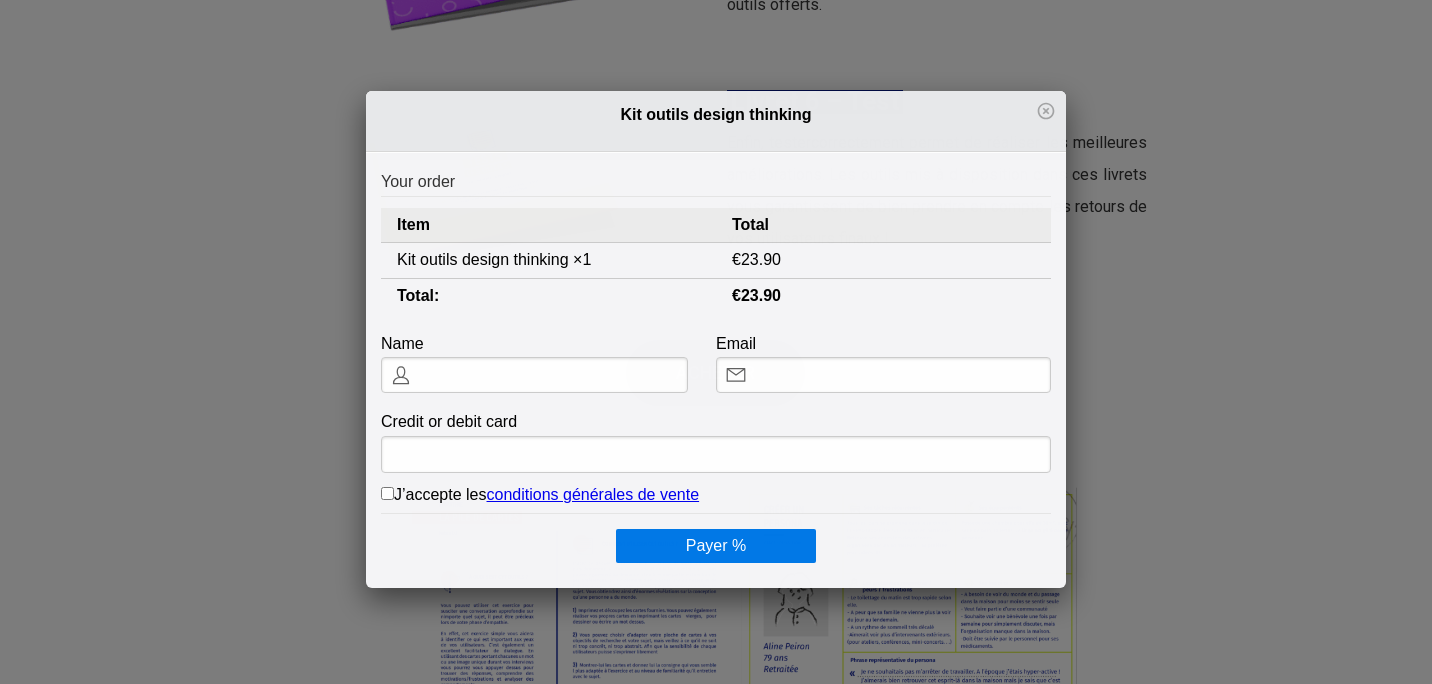 scroll, scrollTop: 0, scrollLeft: 0, axis: both 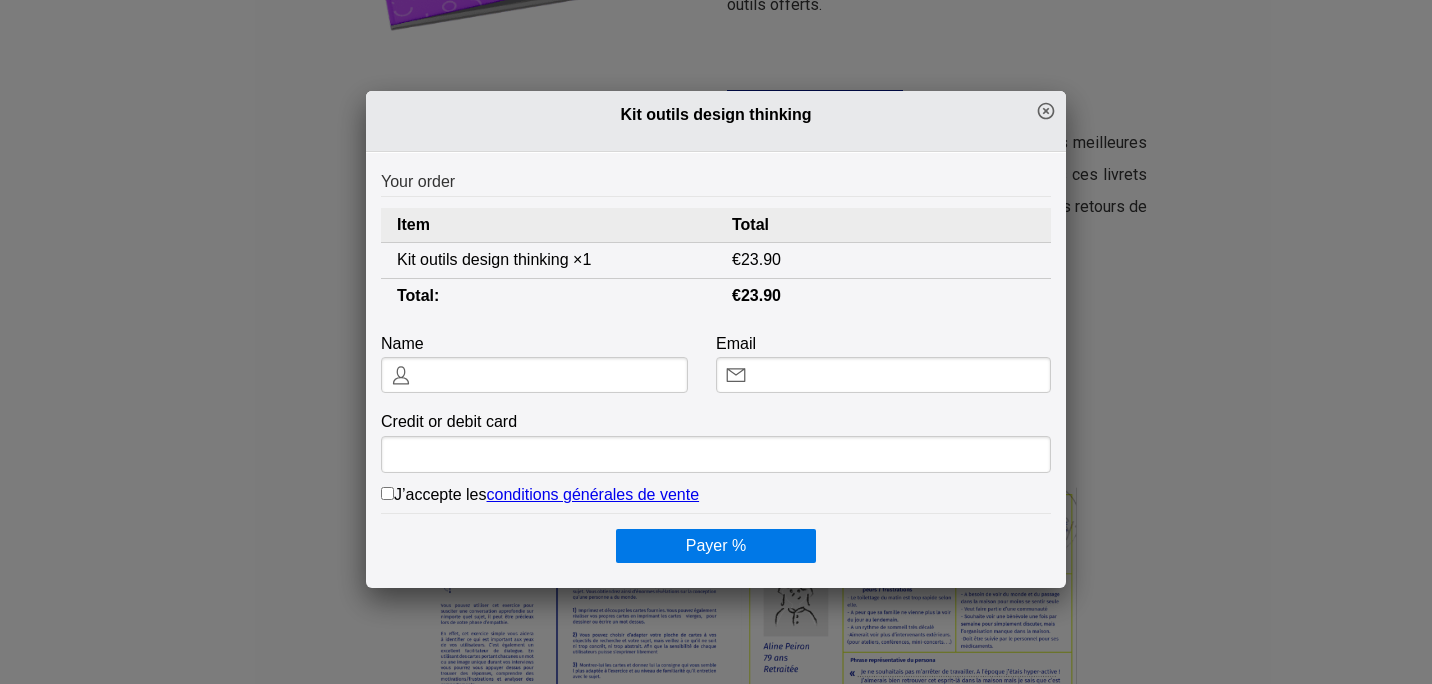click 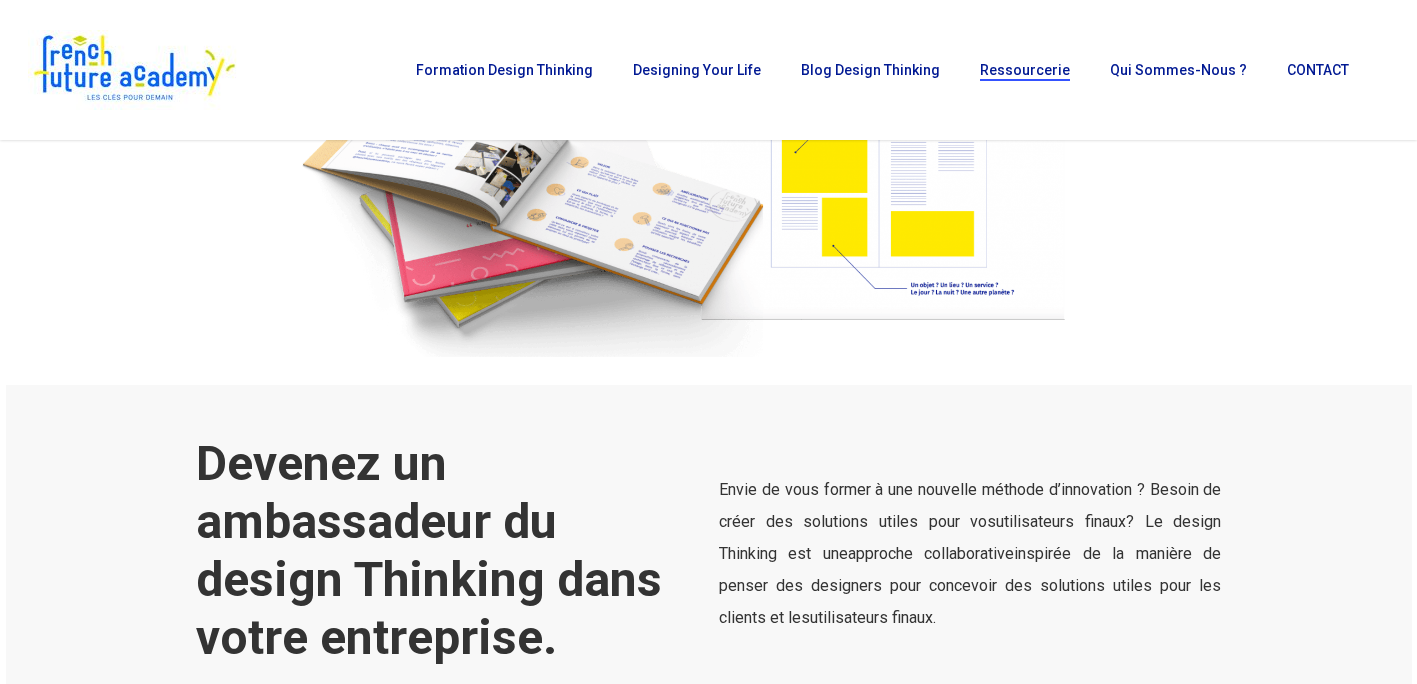 scroll, scrollTop: 4104, scrollLeft: 0, axis: vertical 